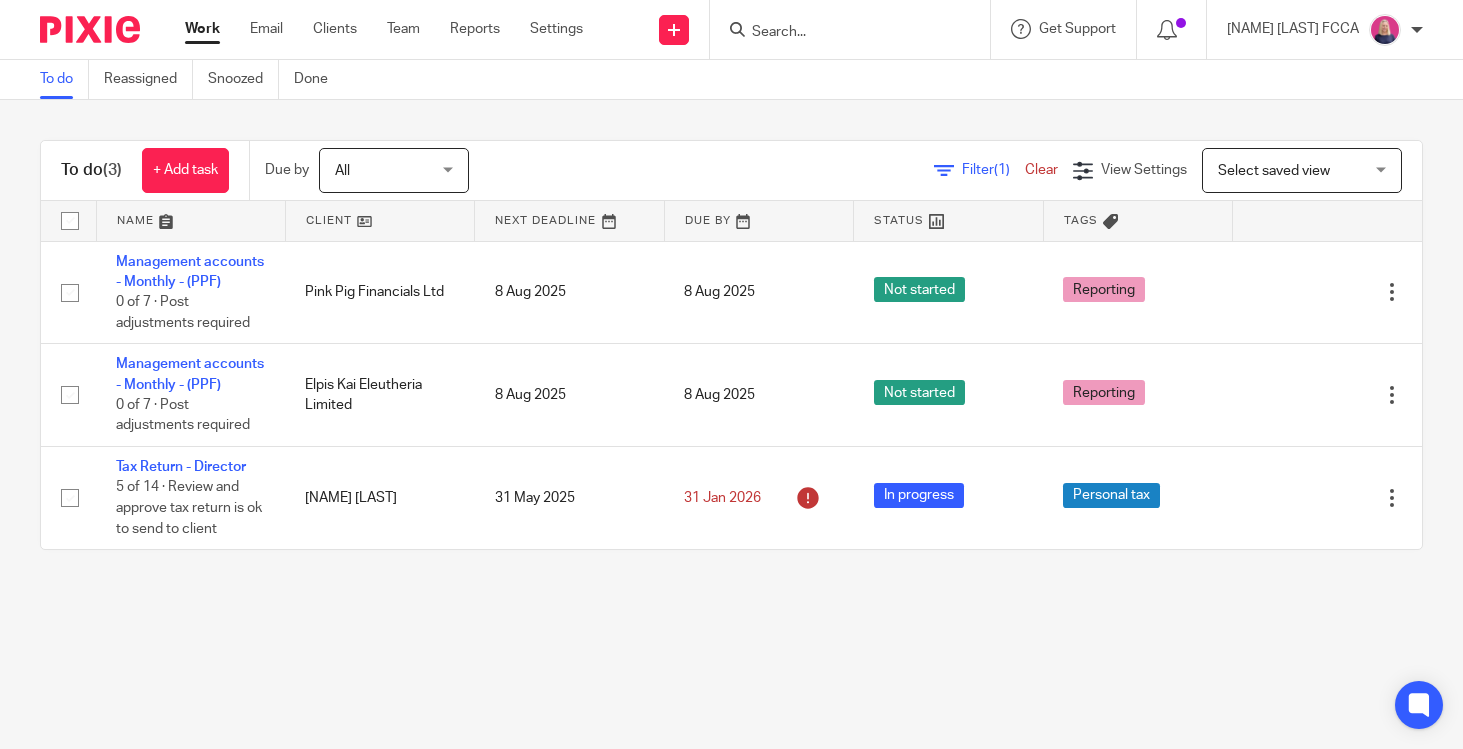 scroll, scrollTop: 0, scrollLeft: 0, axis: both 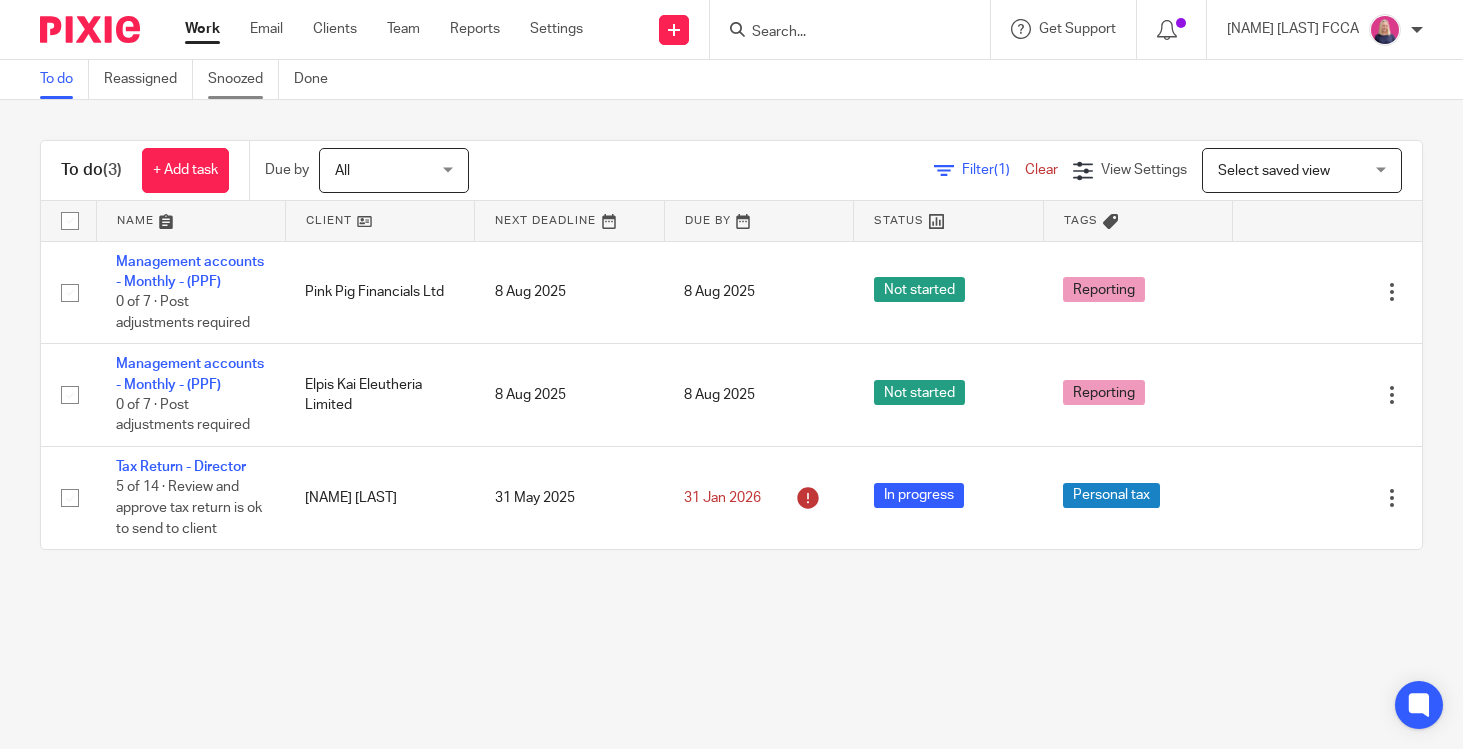 click on "Snoozed" at bounding box center (243, 79) 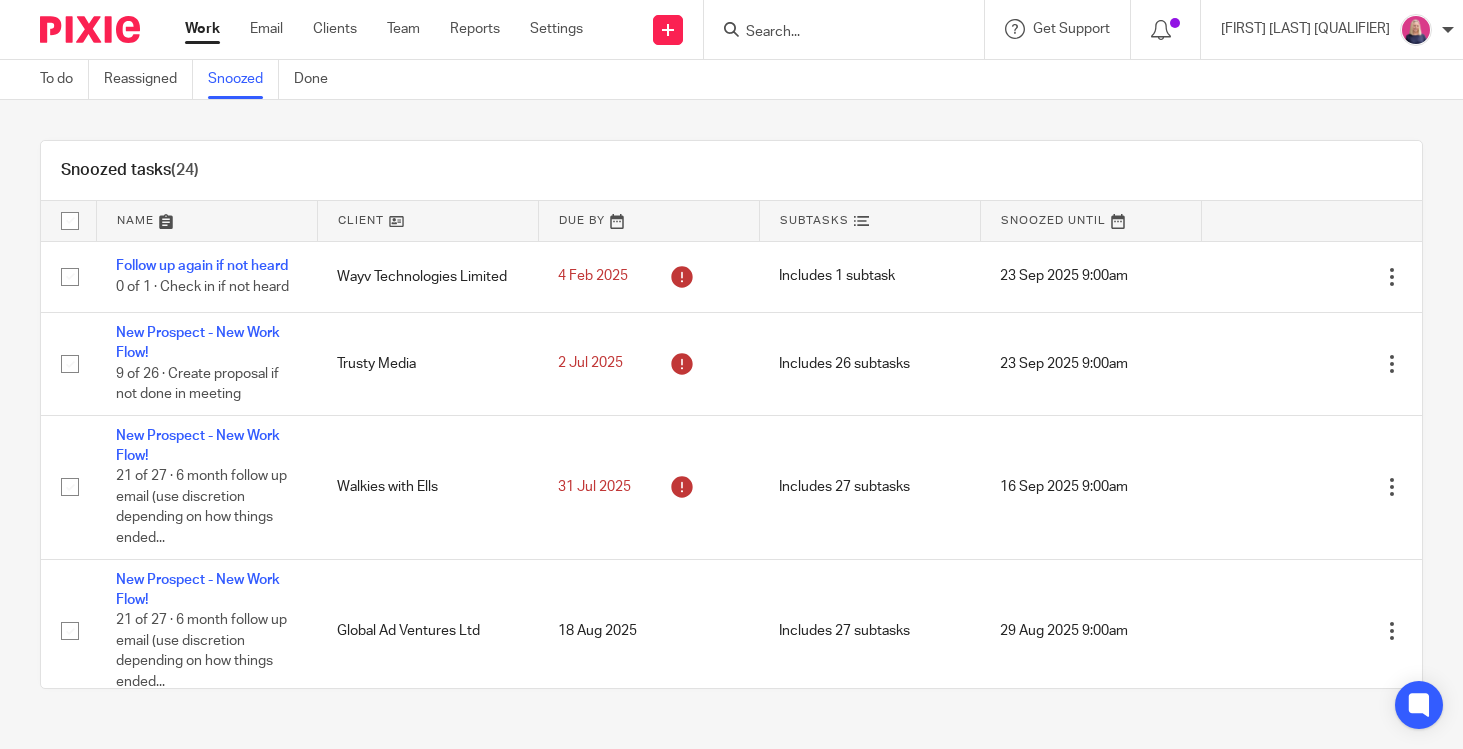 scroll, scrollTop: 0, scrollLeft: 0, axis: both 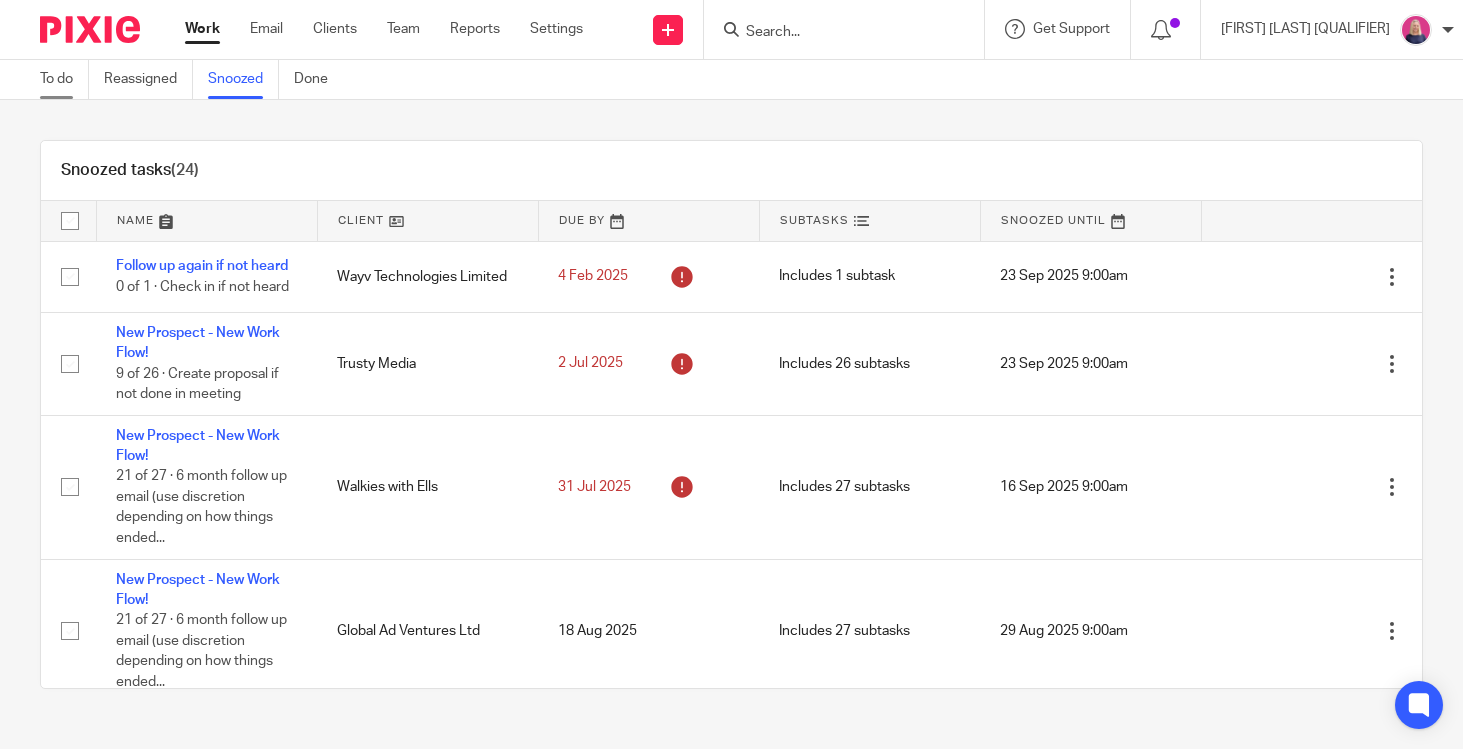 click on "To do" at bounding box center (64, 79) 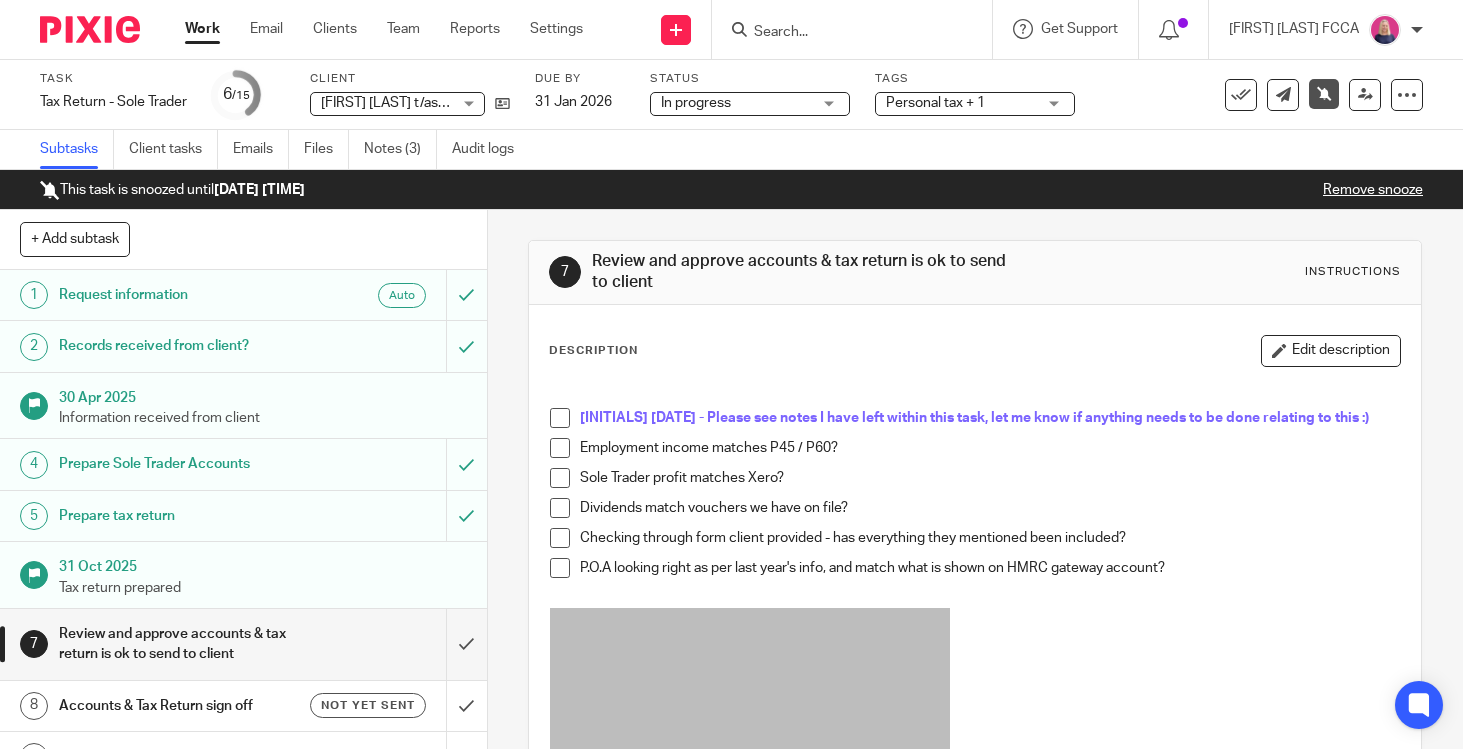 scroll, scrollTop: 0, scrollLeft: 0, axis: both 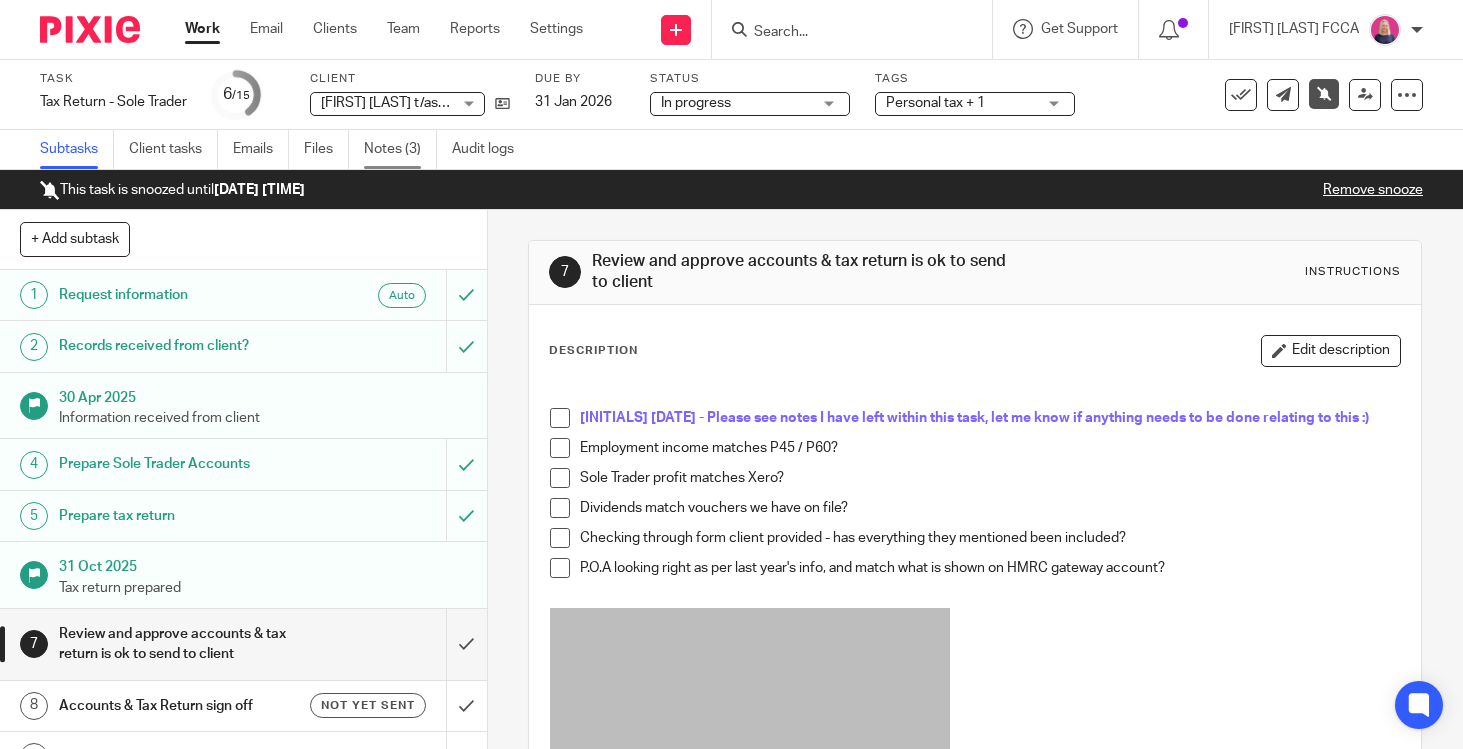 click on "Notes (3)" at bounding box center [400, 149] 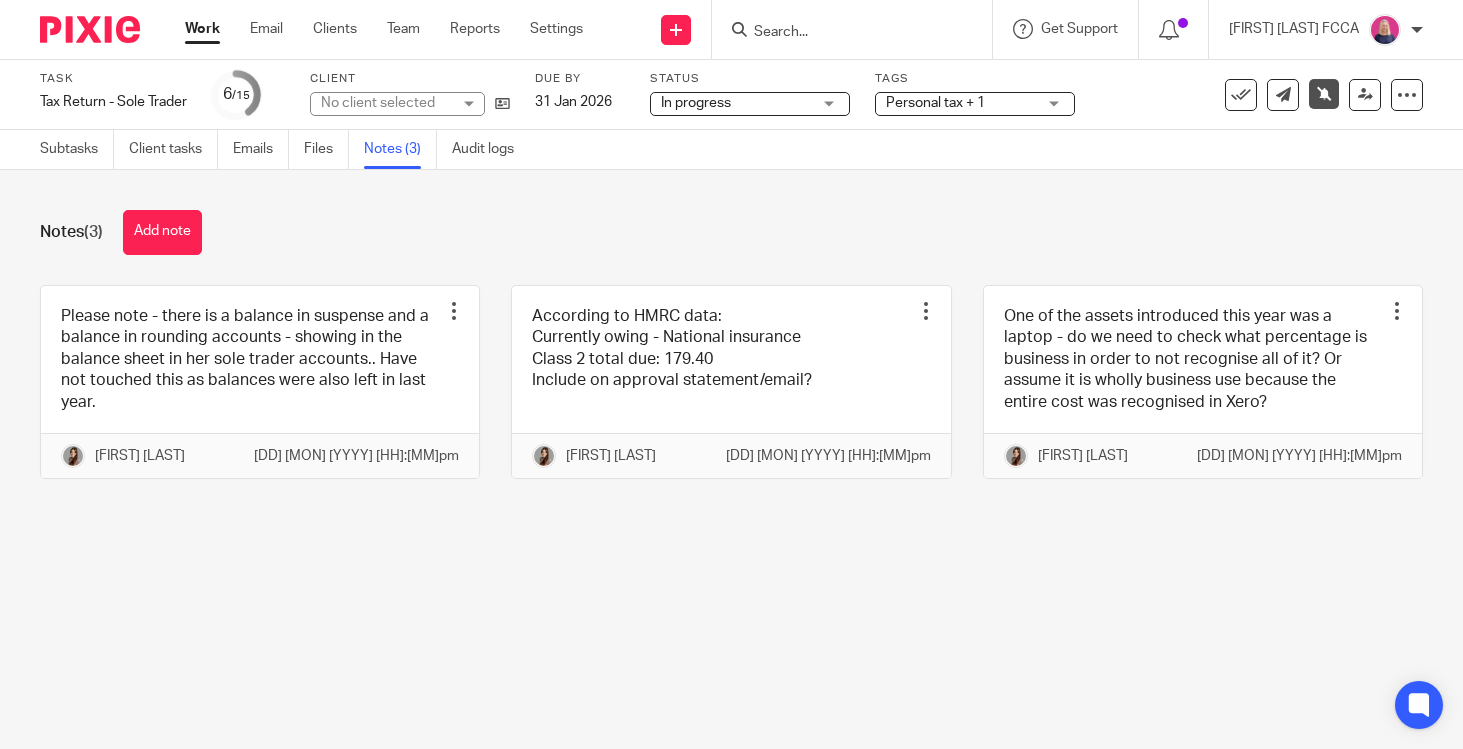scroll, scrollTop: 0, scrollLeft: 0, axis: both 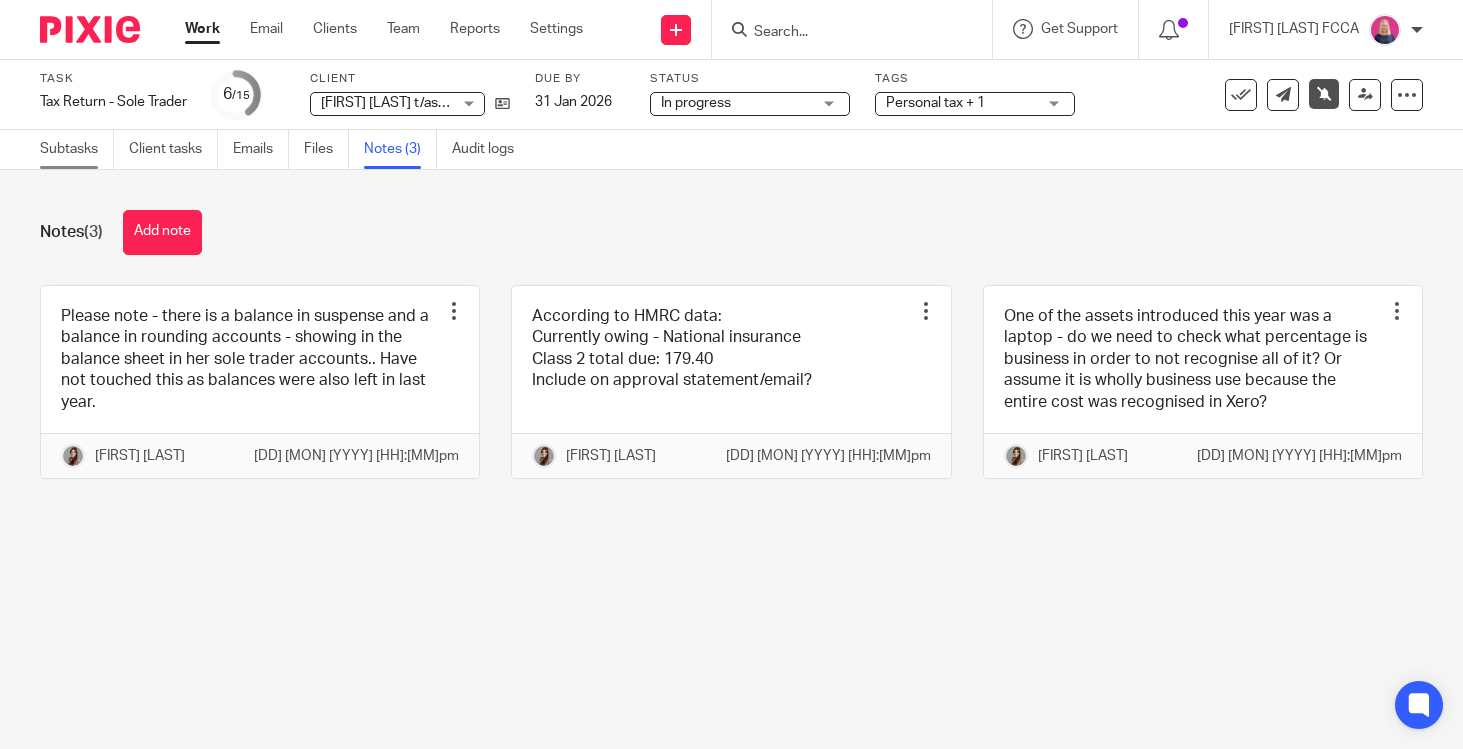 click on "Subtasks" at bounding box center [77, 149] 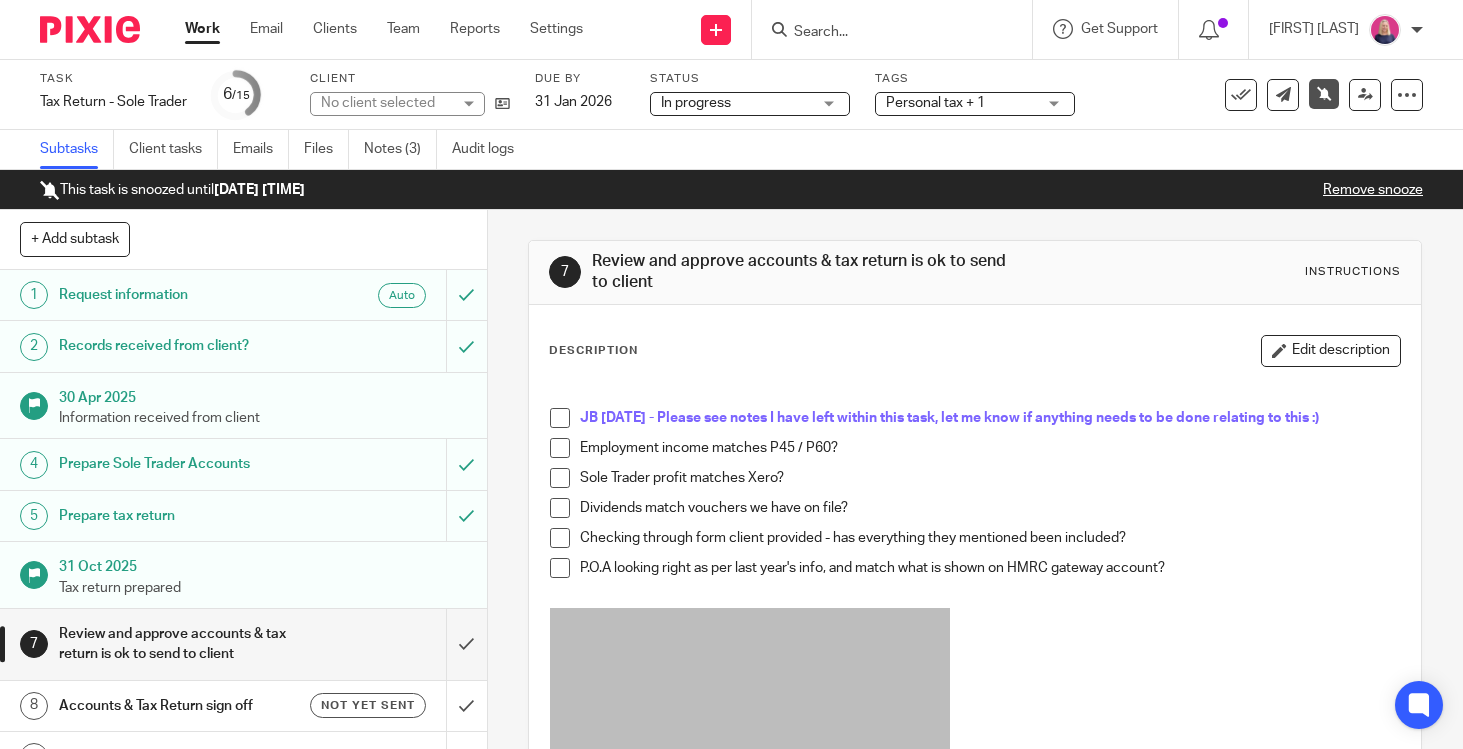 scroll, scrollTop: 0, scrollLeft: 0, axis: both 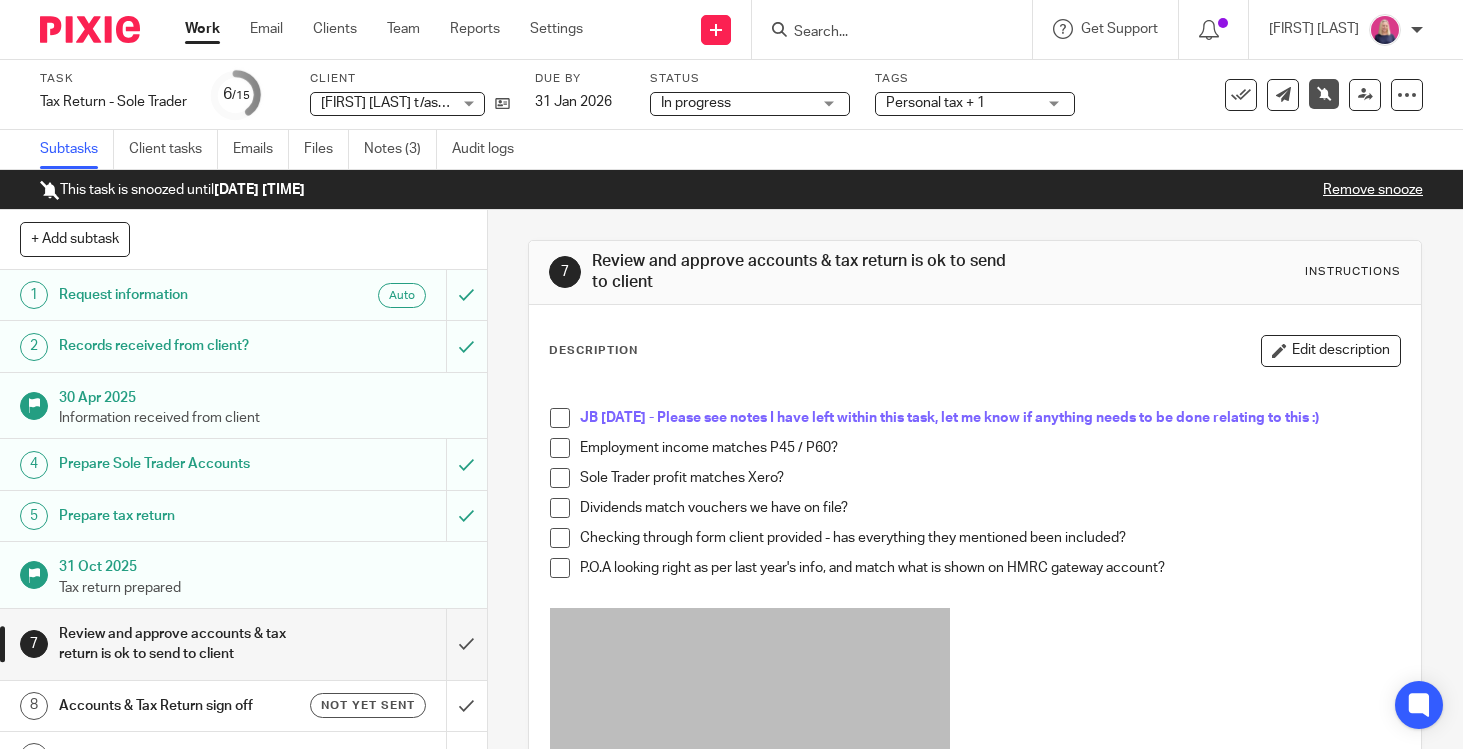 click on "Personal tax + 1" at bounding box center [975, 104] 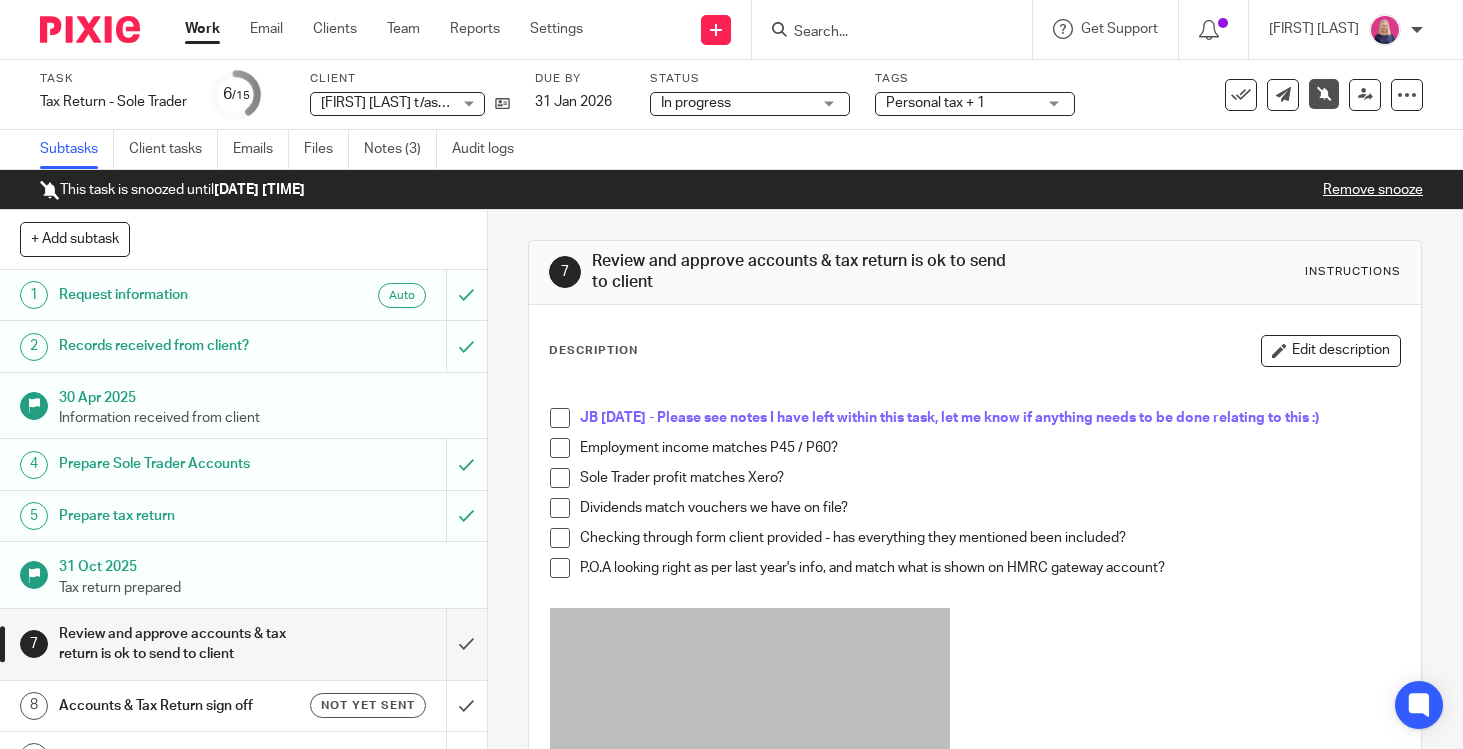 click on "Task
Tax Return - Sole Trader   Save
Tax Return - Sole Trader
6 /15
Client
Katie McMillan t/as The Alternative Wedding Collective
Katie McMillan t/as The Alternative Wedding Collective
No client selected
3D Oak Limited
Abigail Smith
Aimee Day
Alastair Johnstone
Alister Hayes t/as Ink 2 Print Graphics
ALLAN MECHANICAL LTD
ALLEMBY HUNT ASSOCIATES LIMITED
Amanda Benbelaid
Amber Phillips Design Ltd
Amber Powers
AMOROSA LEGAL SERVICES LIMITED
Andrew Fearnley
Anna Douglas t/as Studio Aydo" at bounding box center (616, 95) 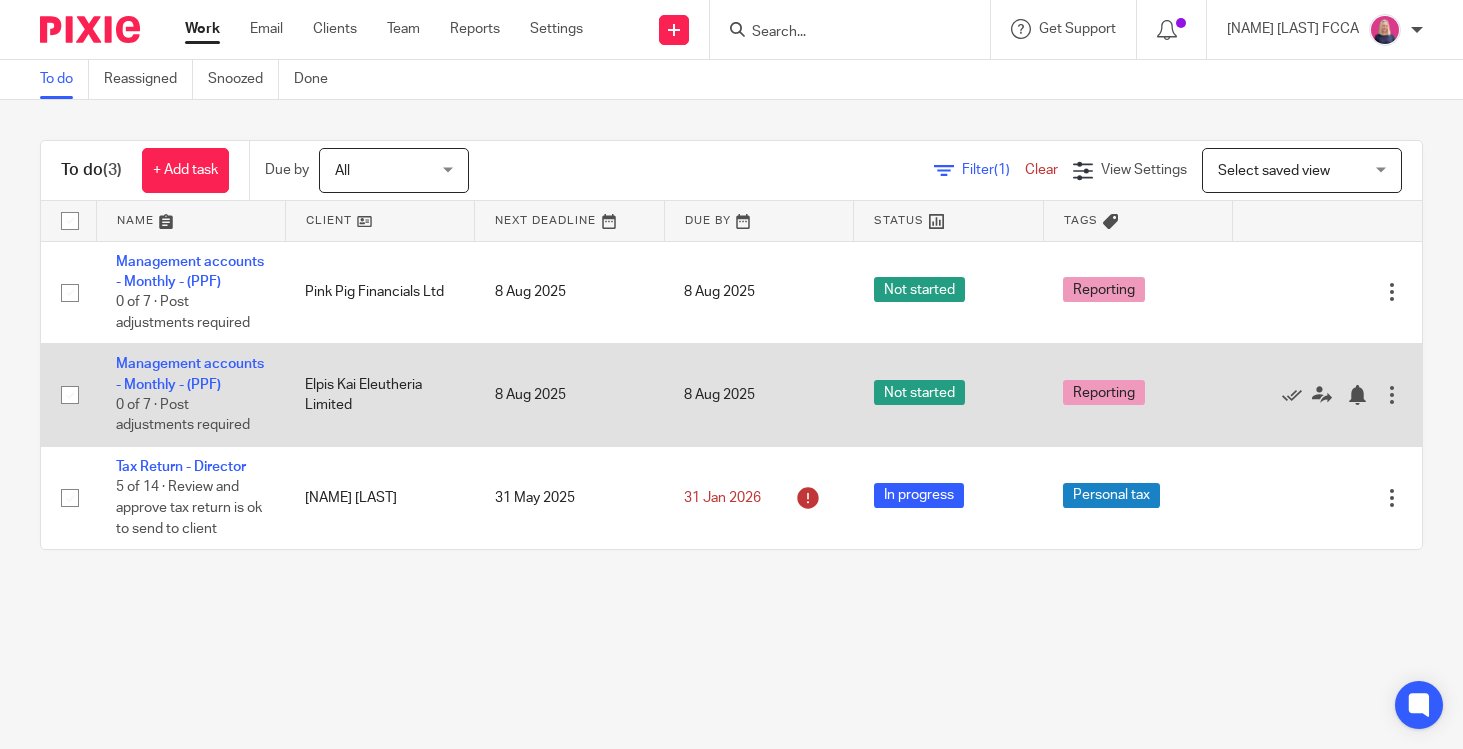 scroll, scrollTop: 0, scrollLeft: 0, axis: both 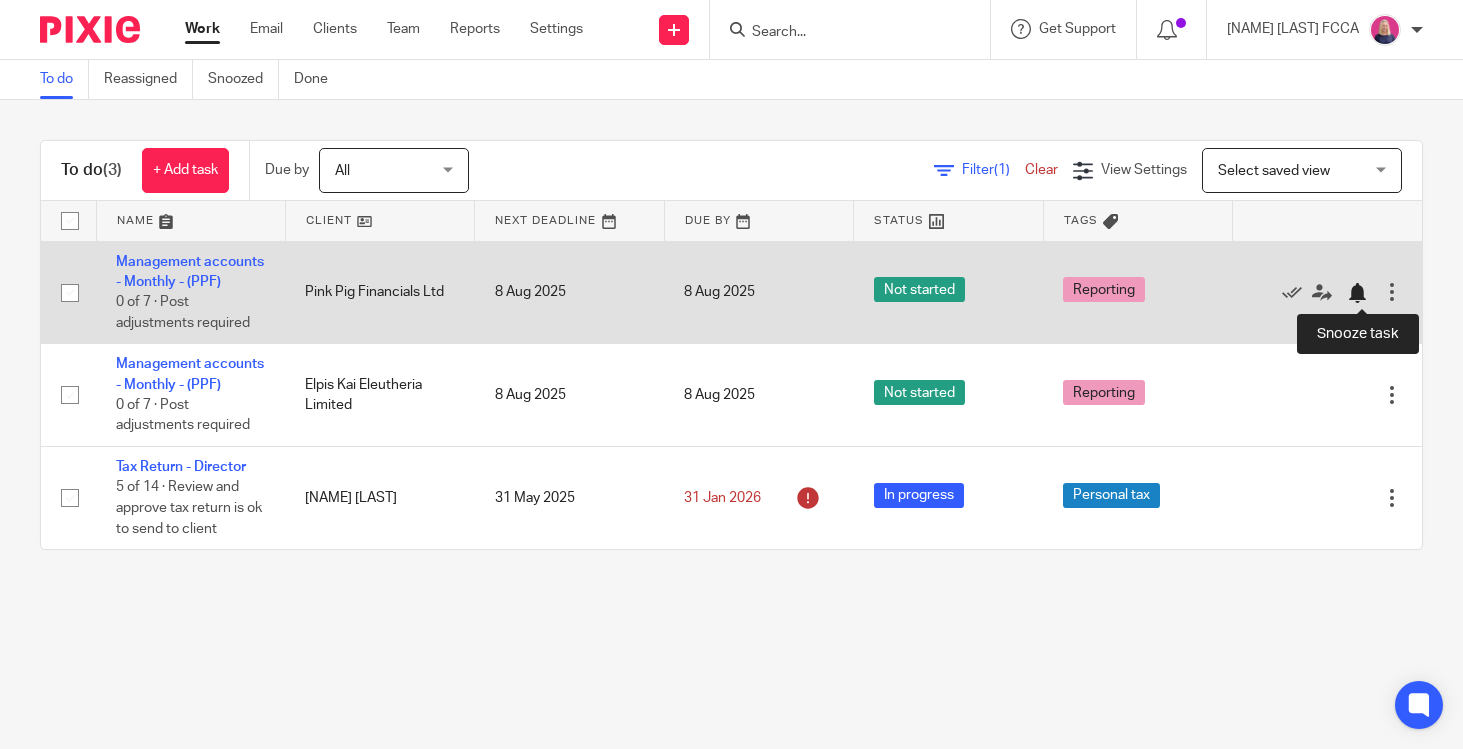 click at bounding box center (1357, 293) 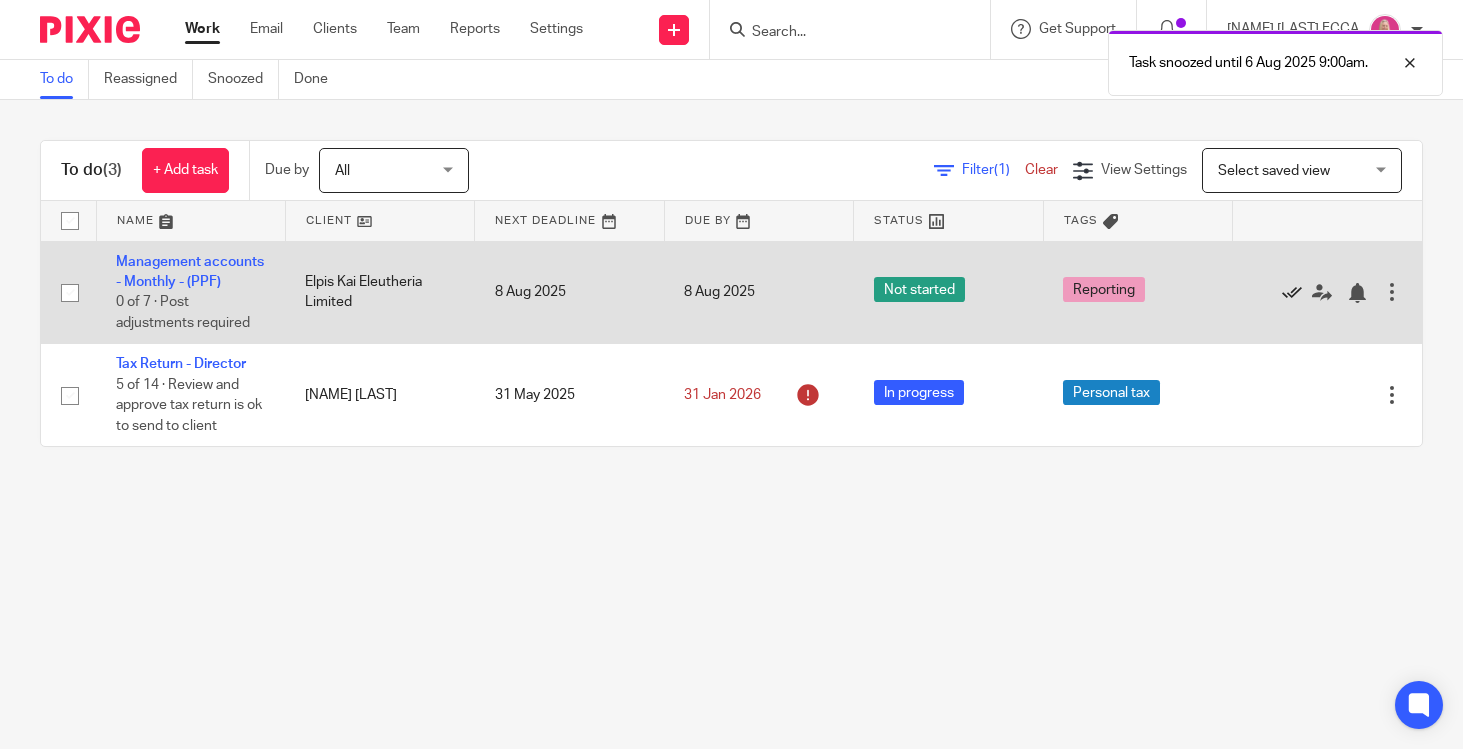 click at bounding box center [1292, 293] 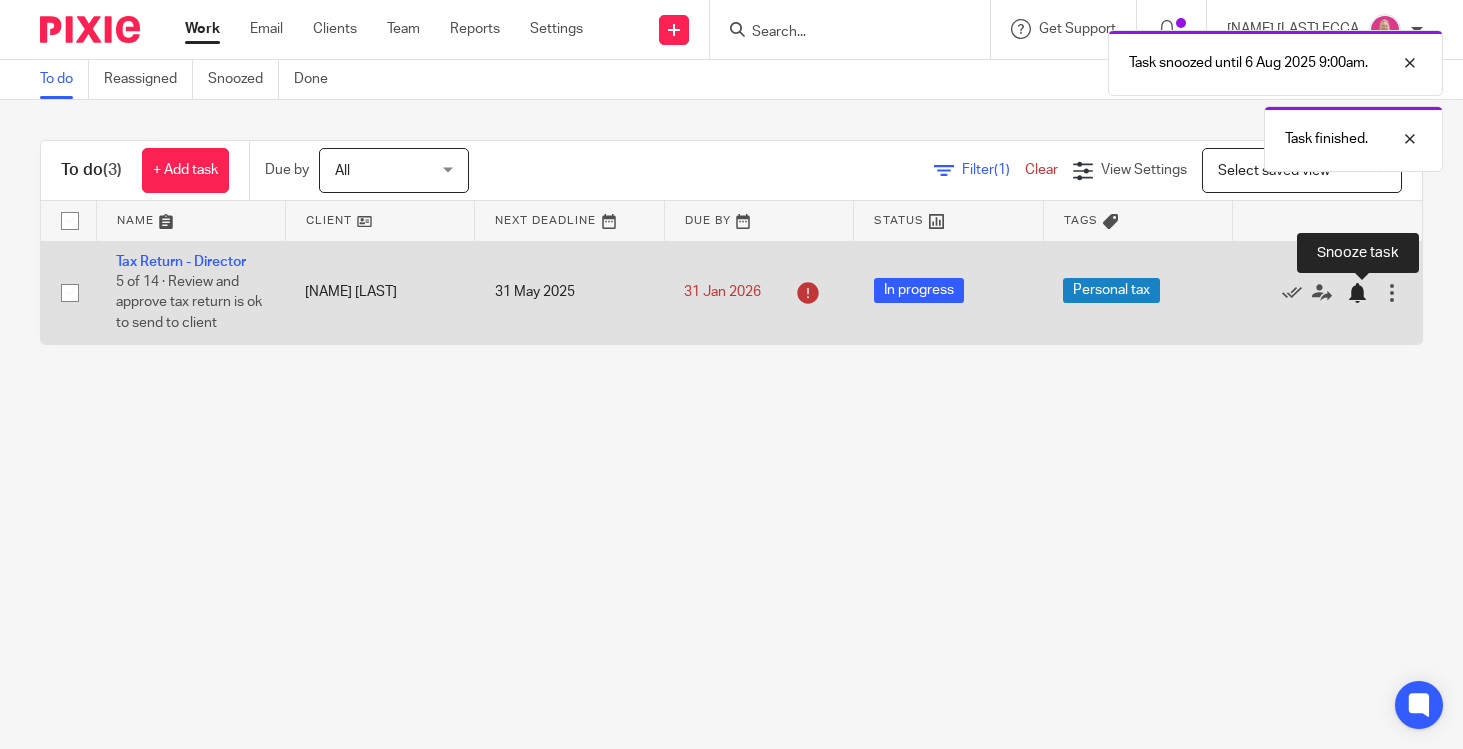 click at bounding box center [1357, 293] 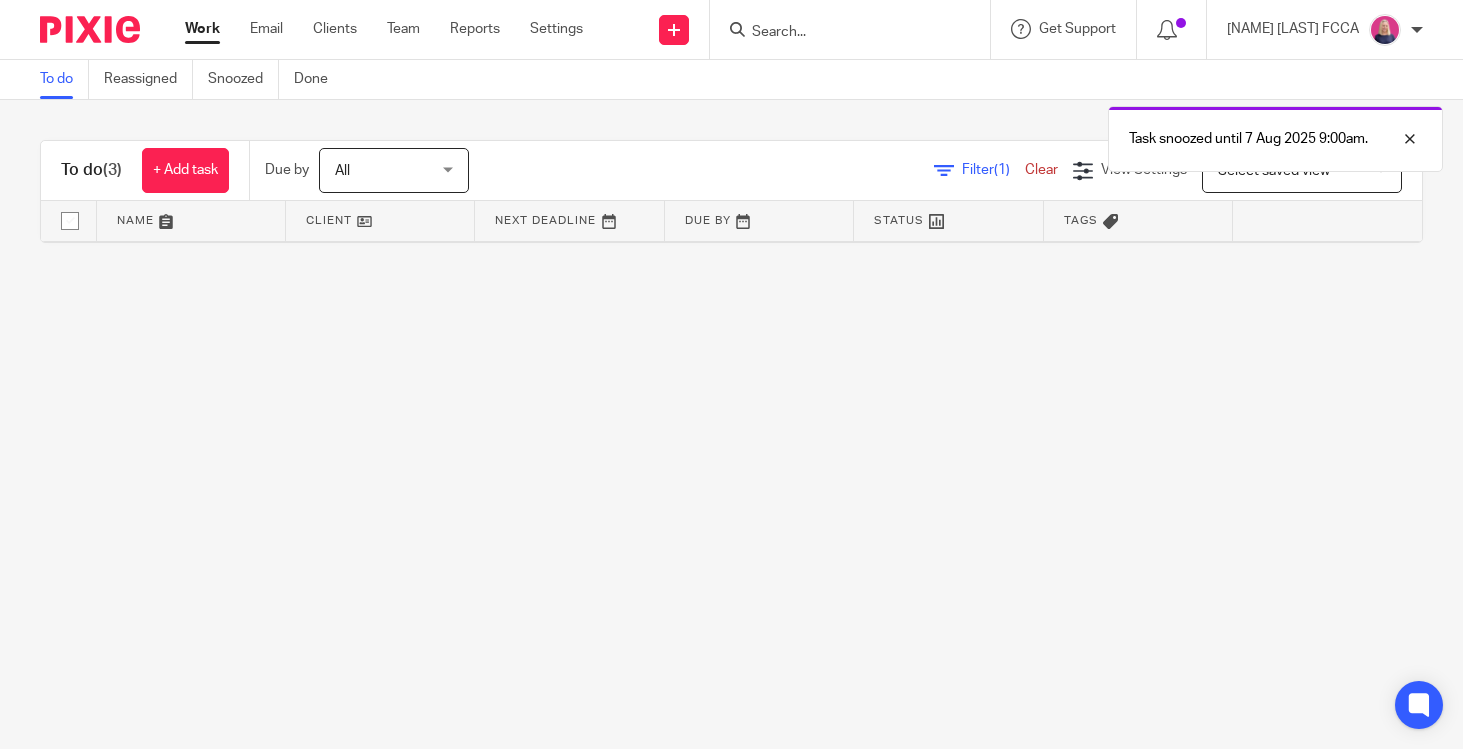 click on "Task snoozed until 7 Aug 2025  9:00am." at bounding box center [1275, 139] 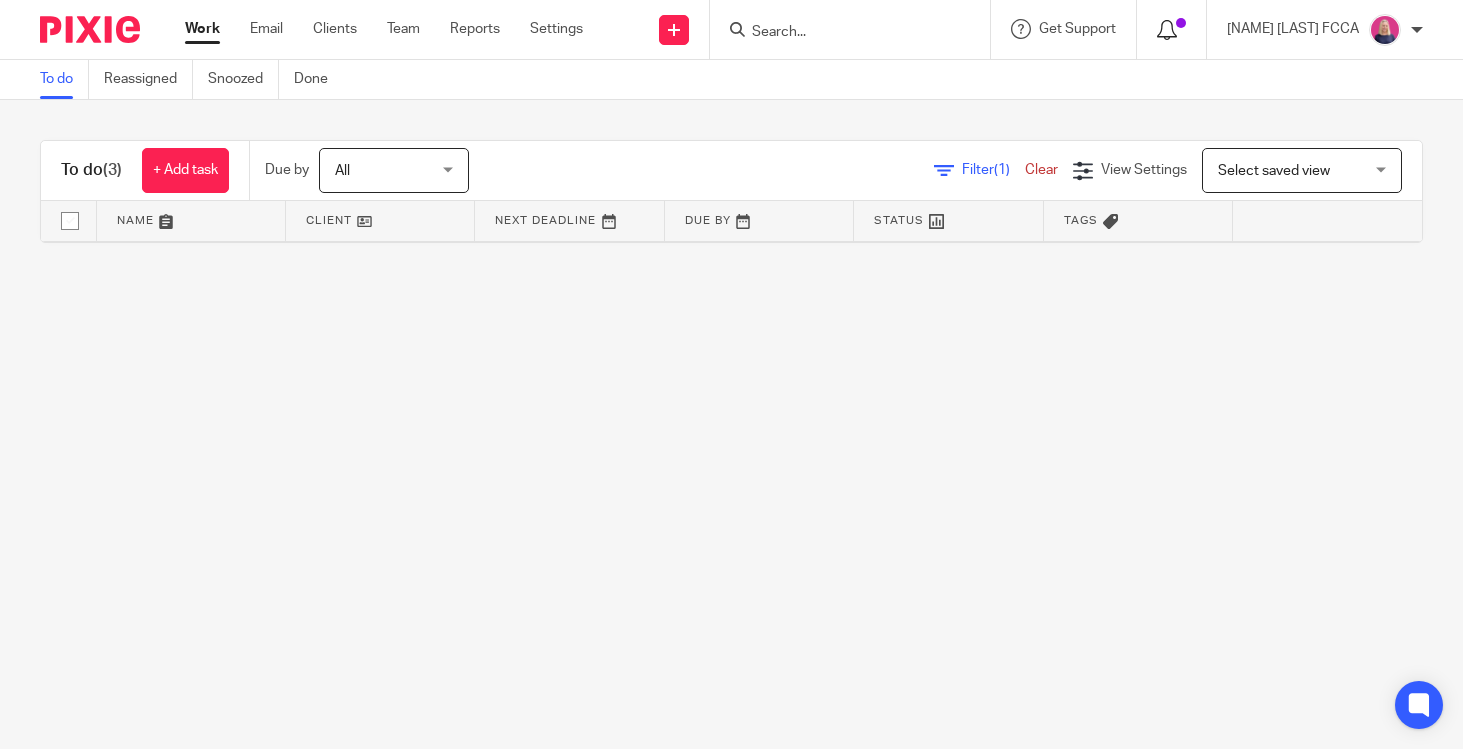 click at bounding box center (1167, 30) 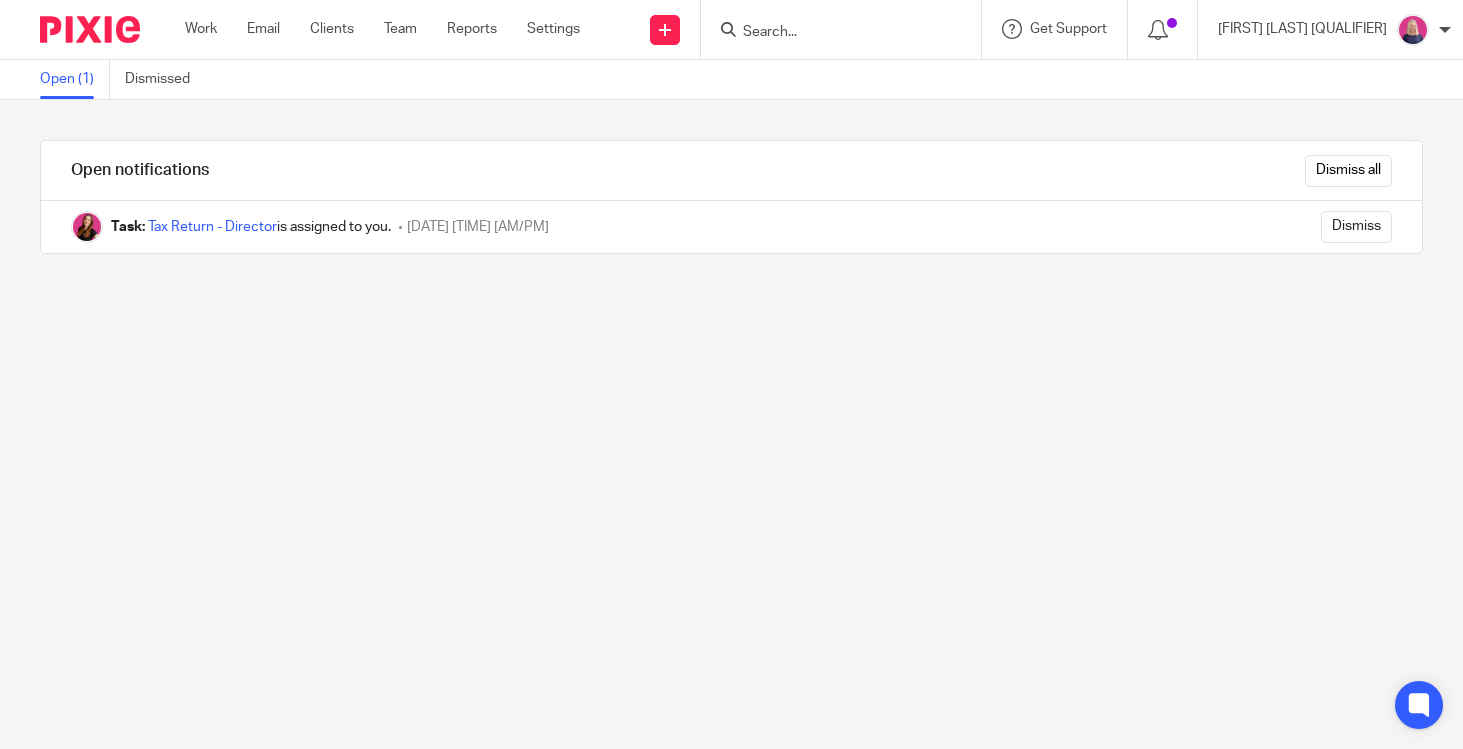 scroll, scrollTop: 0, scrollLeft: 0, axis: both 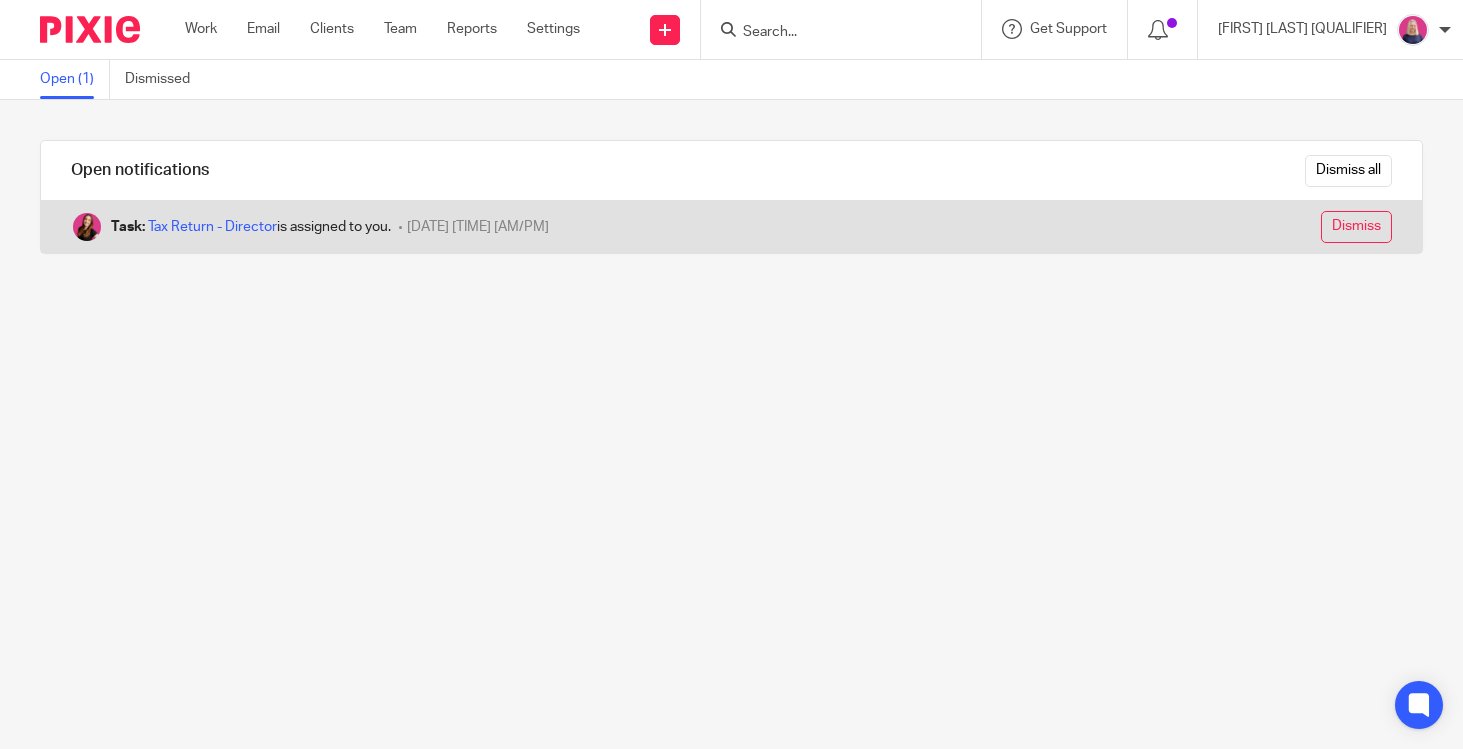 click on "Dismiss" at bounding box center [1356, 227] 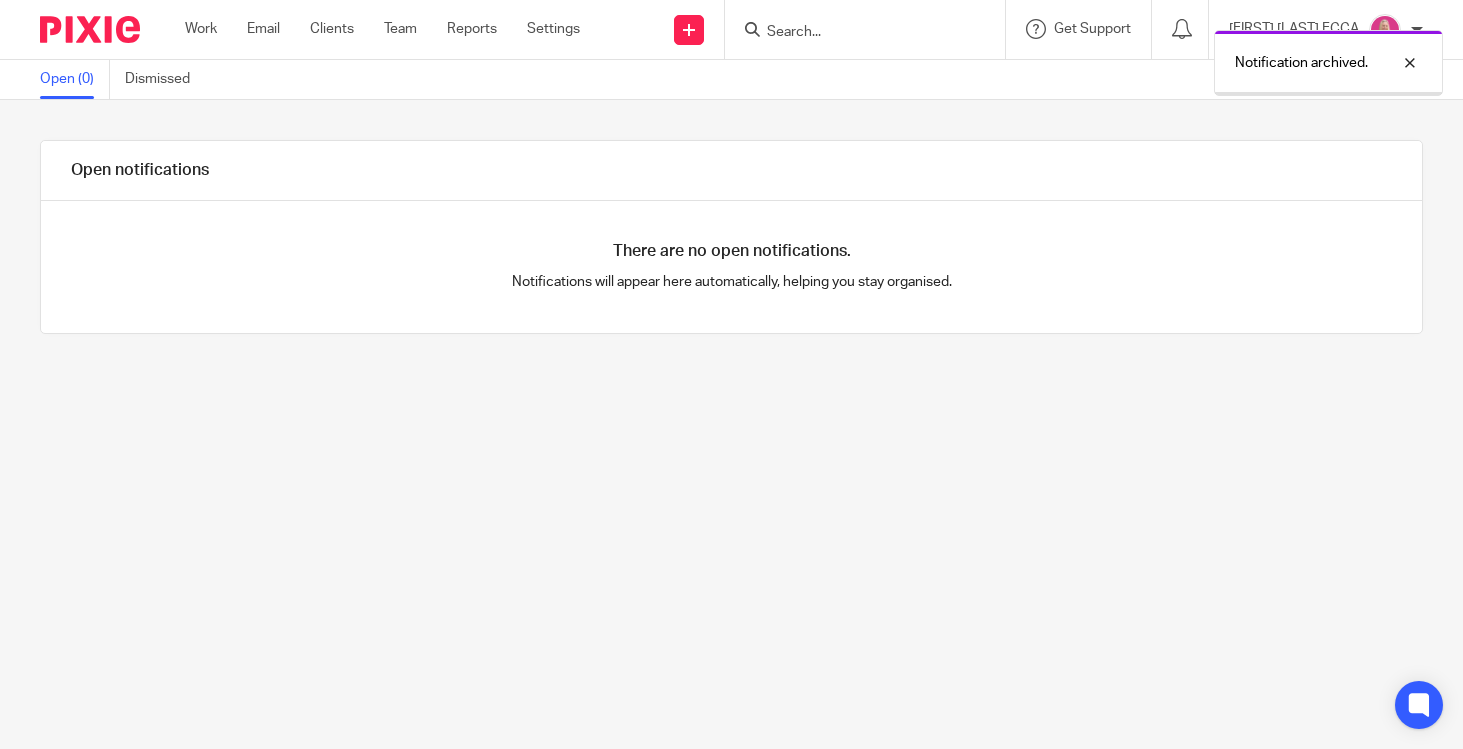 scroll, scrollTop: 0, scrollLeft: 0, axis: both 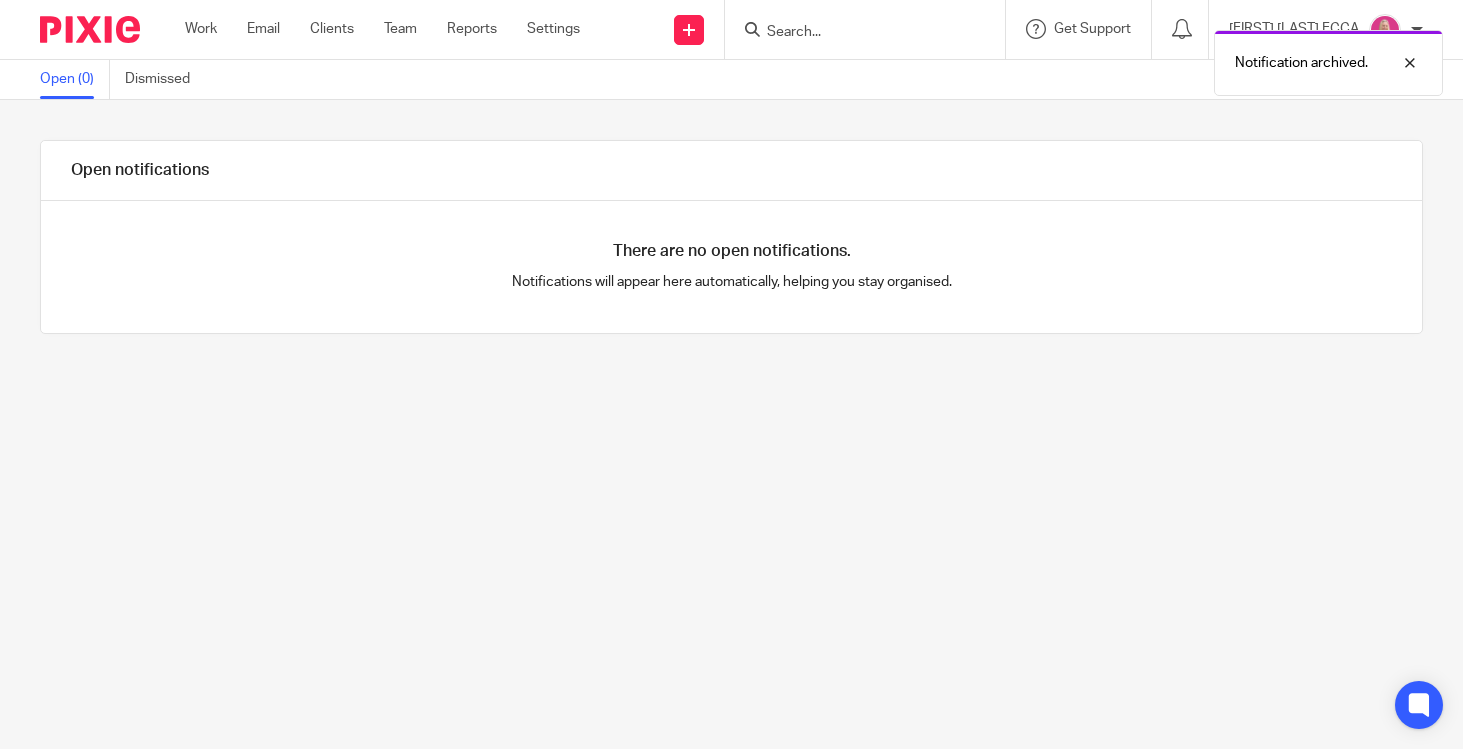 click on "Notification archived." at bounding box center (1088, 58) 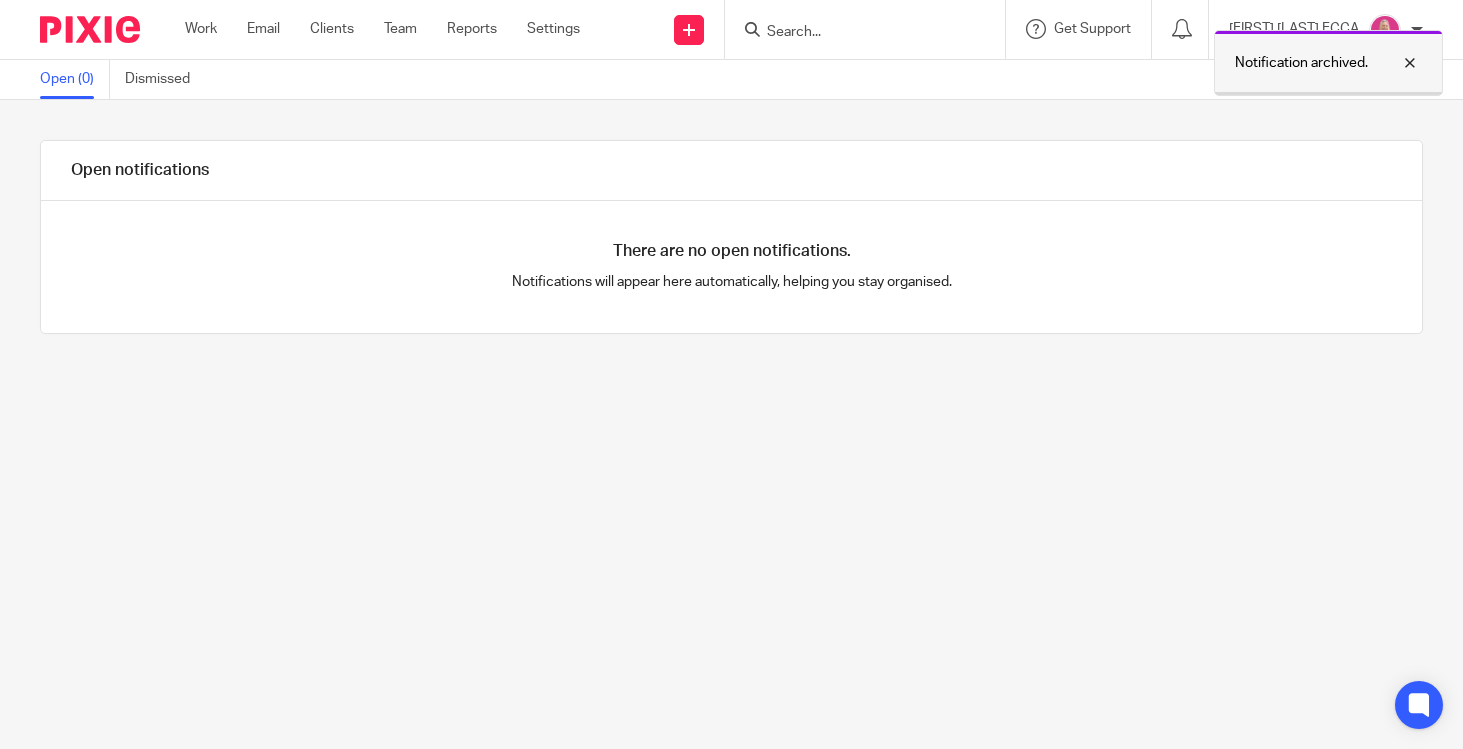 click at bounding box center [1395, 63] 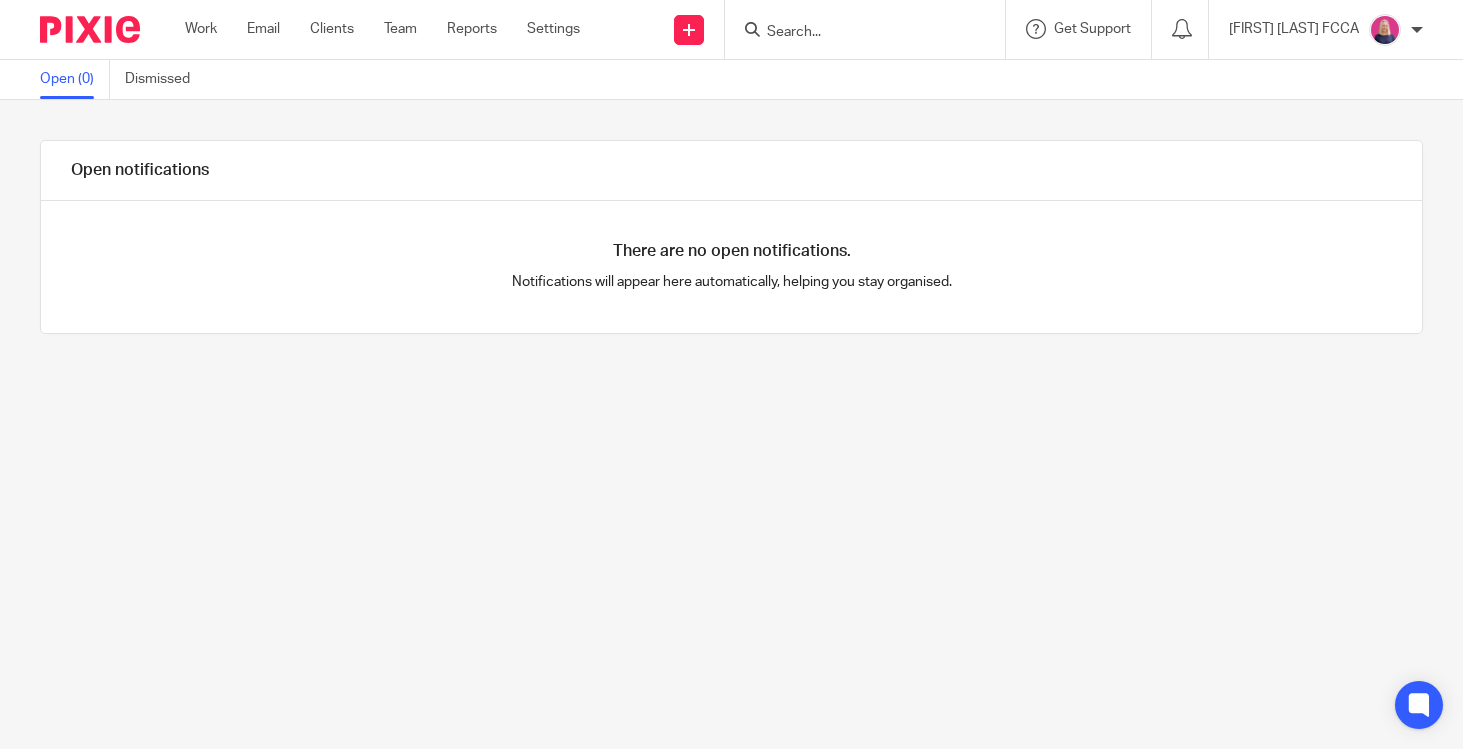 click at bounding box center [855, 33] 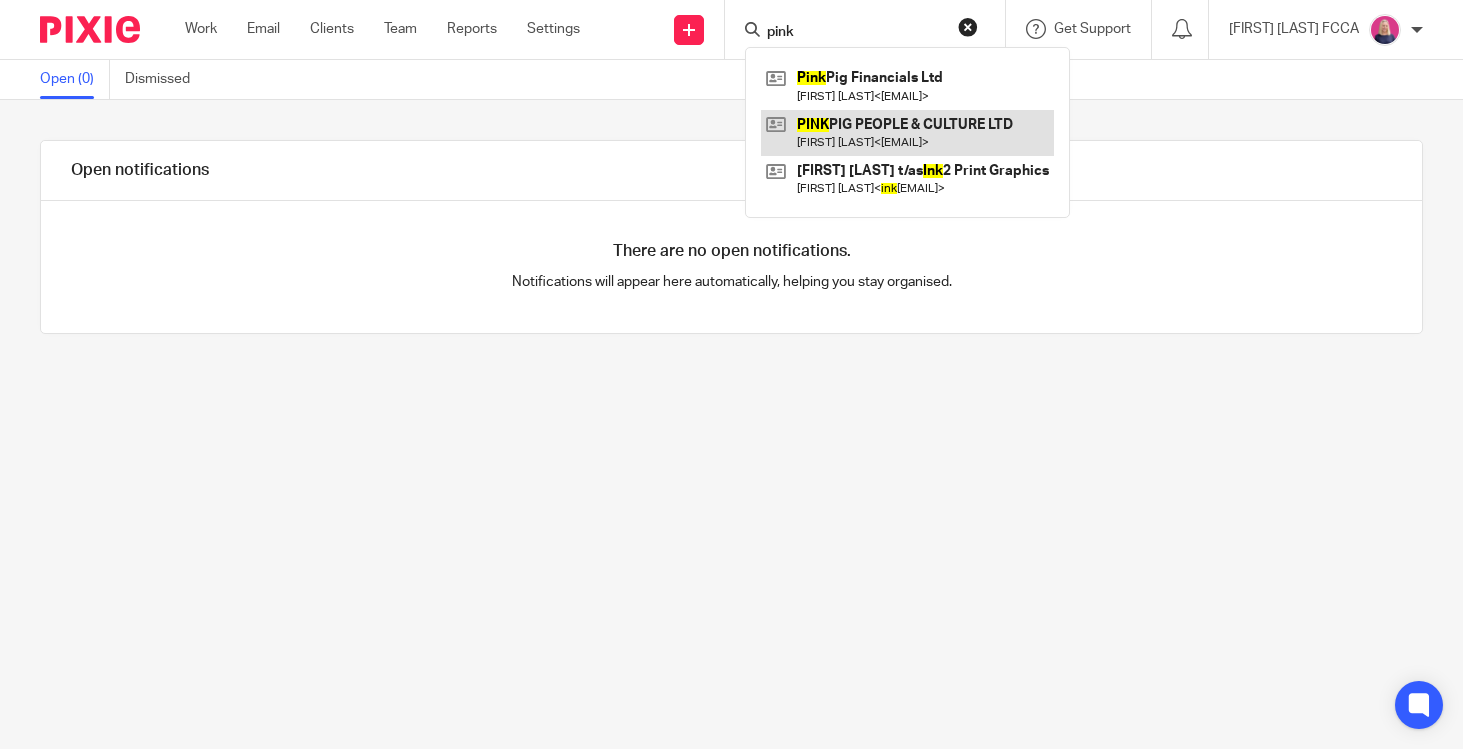 type on "pink" 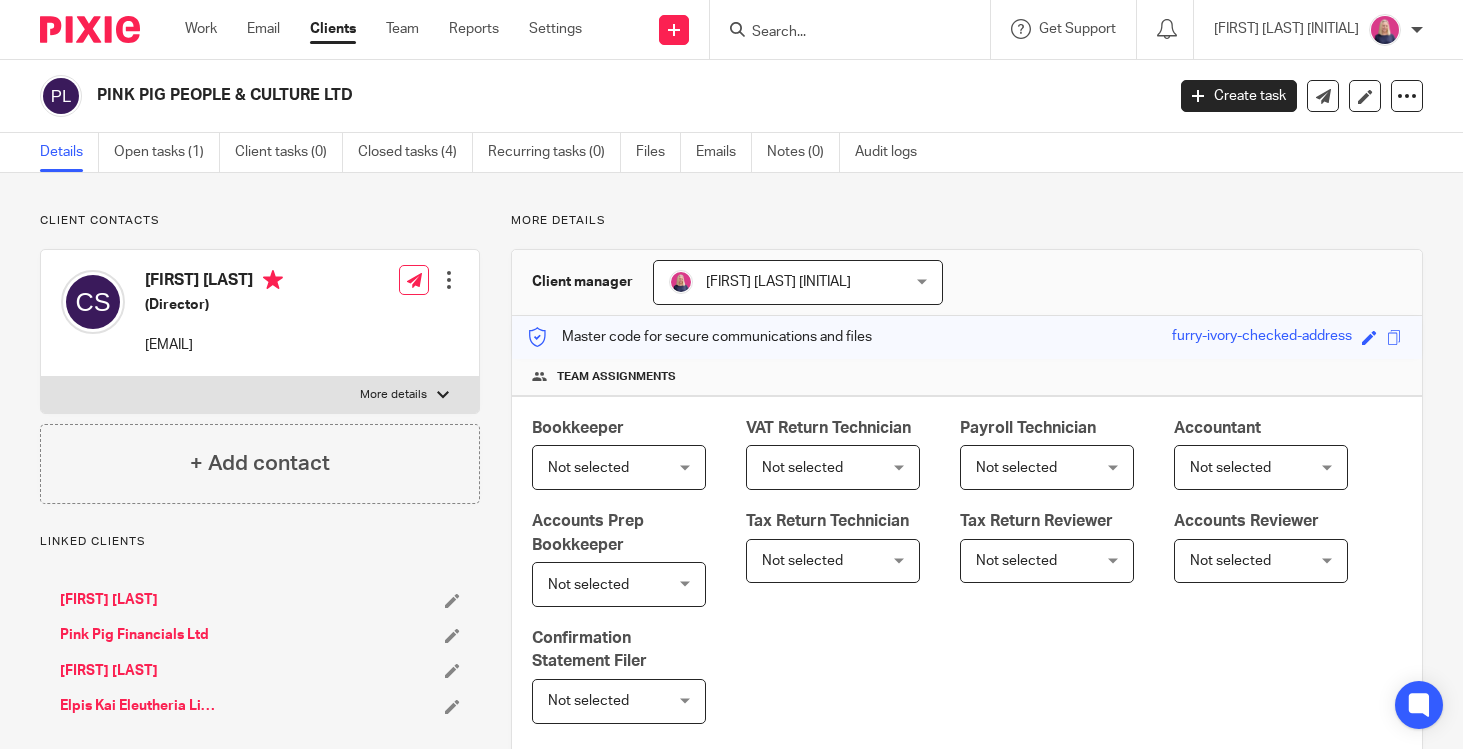 scroll, scrollTop: 0, scrollLeft: 0, axis: both 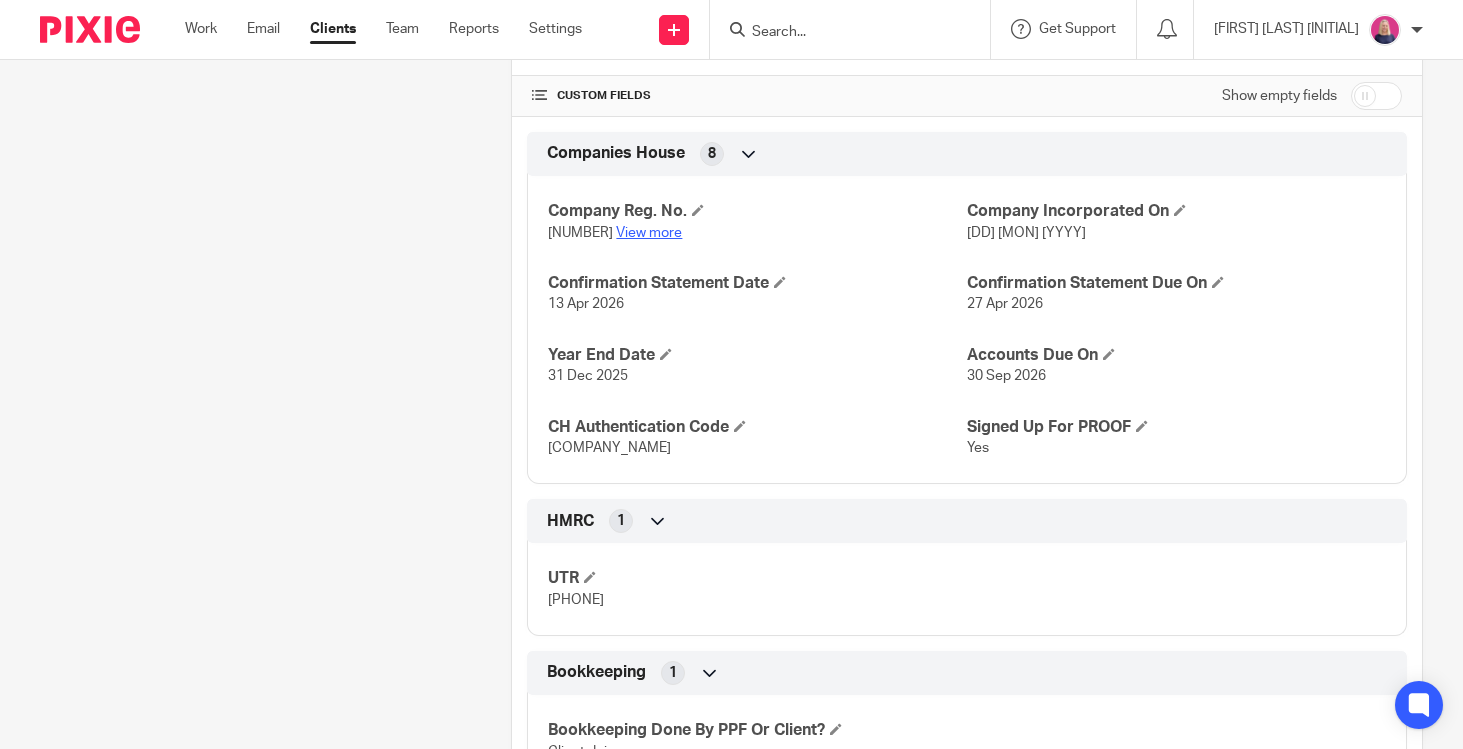 click on "View more" at bounding box center [649, 233] 